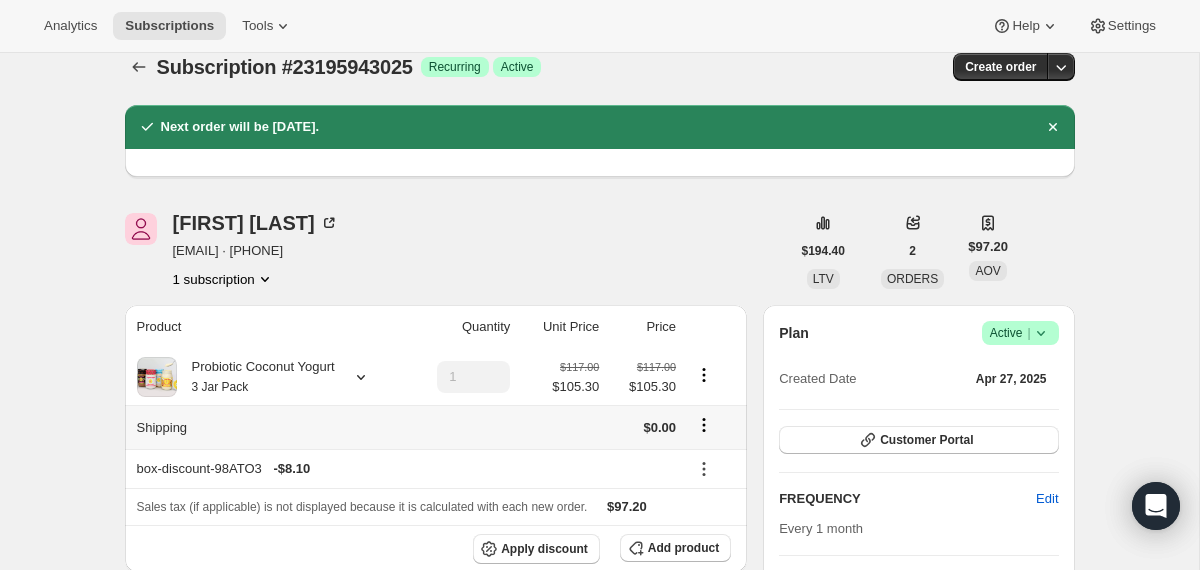 scroll, scrollTop: 0, scrollLeft: 0, axis: both 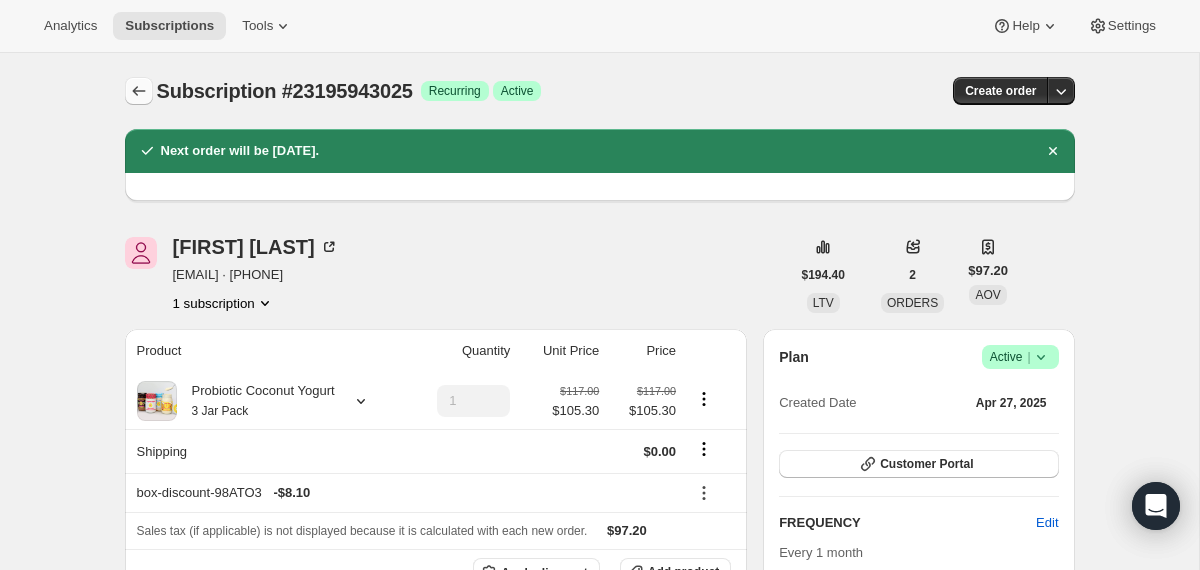 click 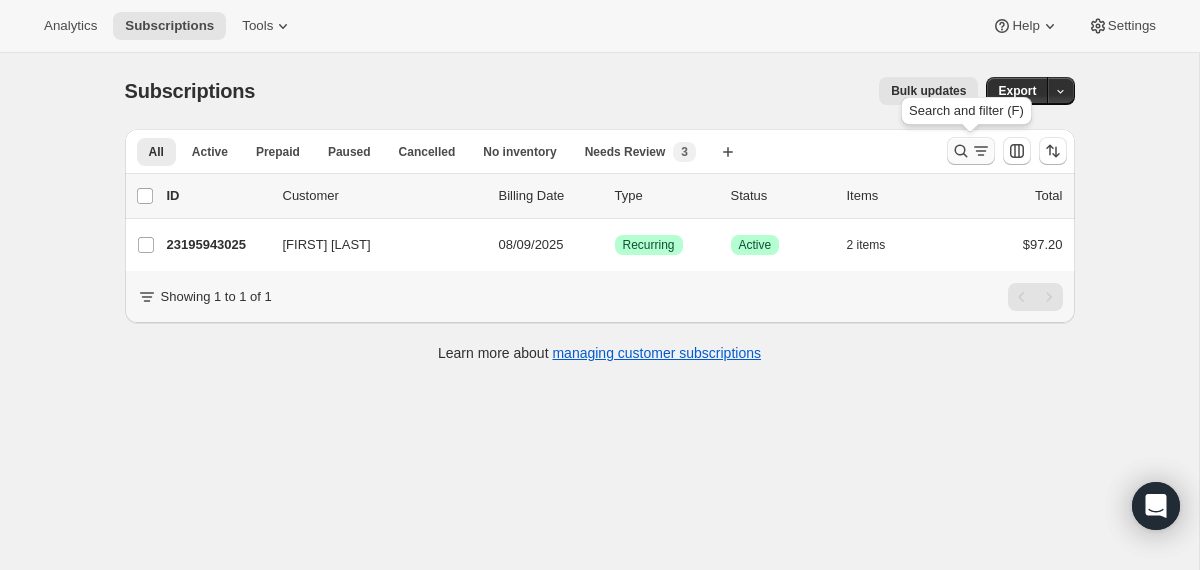 click 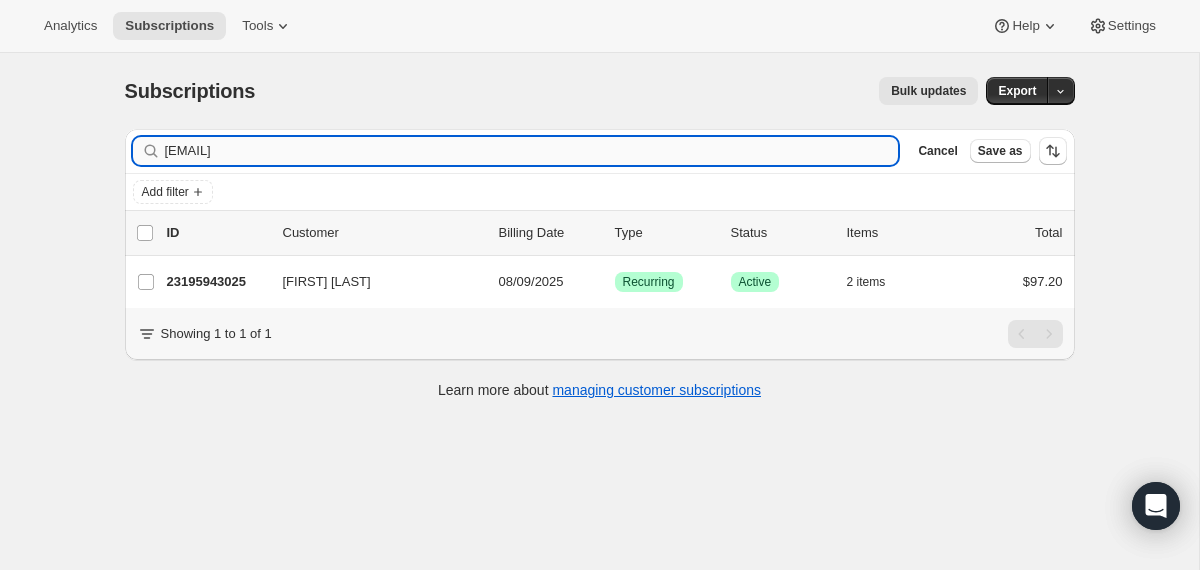 click on "[EMAIL]" at bounding box center (532, 151) 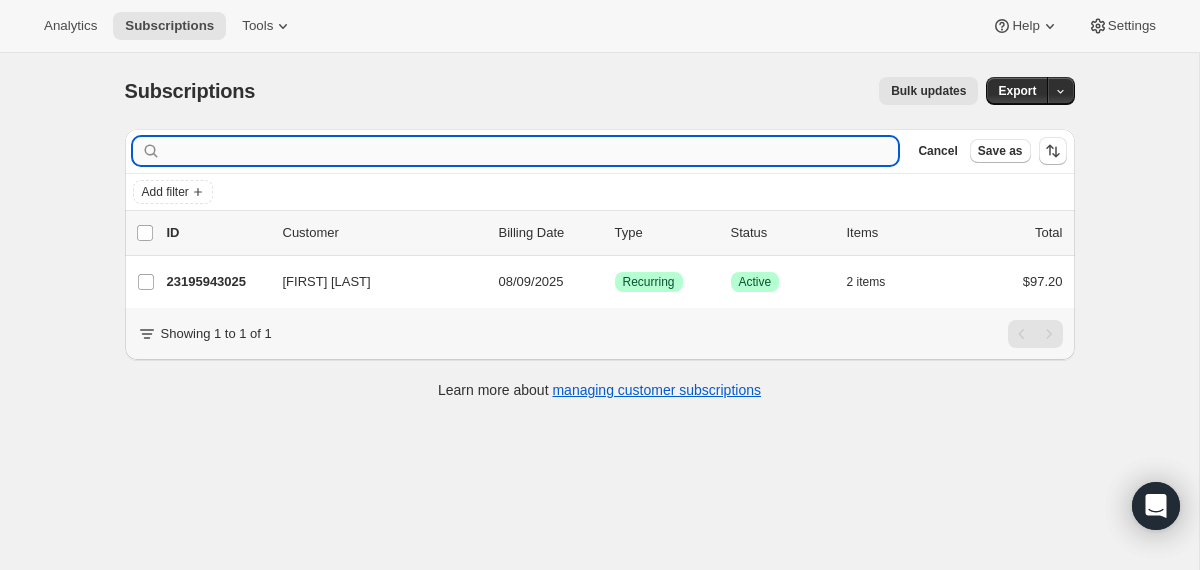 type on "v" 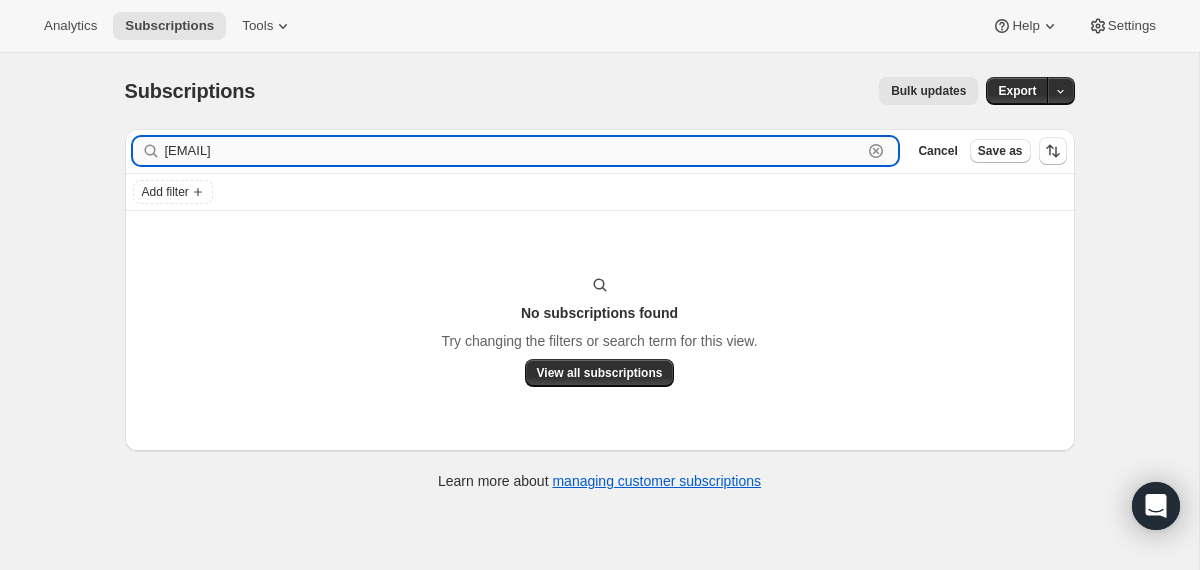 click on "[EMAIL]" at bounding box center (514, 151) 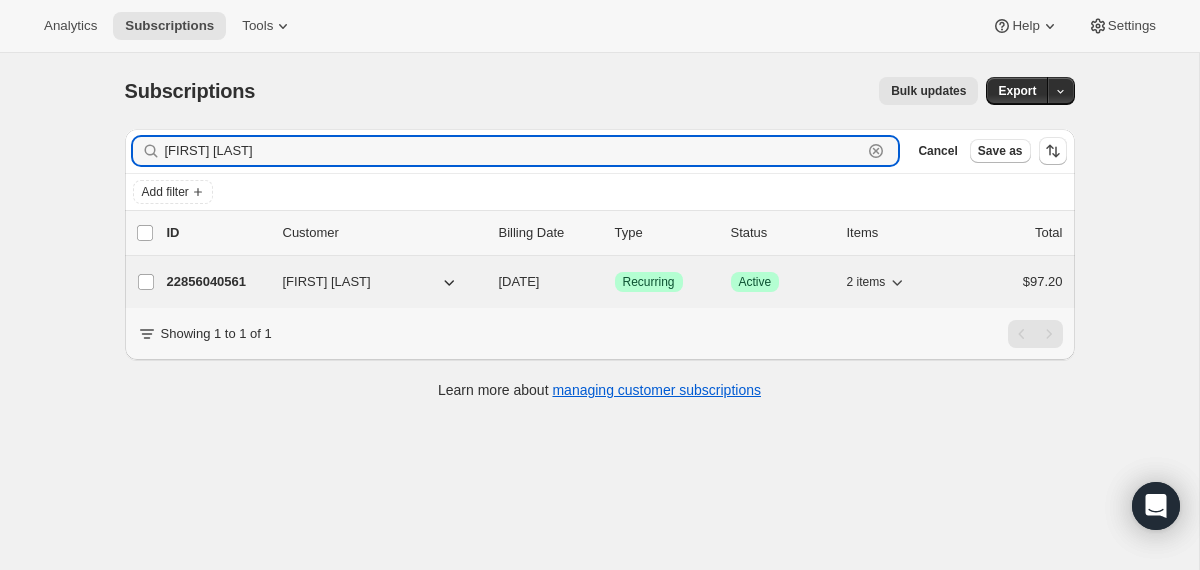 type on "[FIRST] [LAST]" 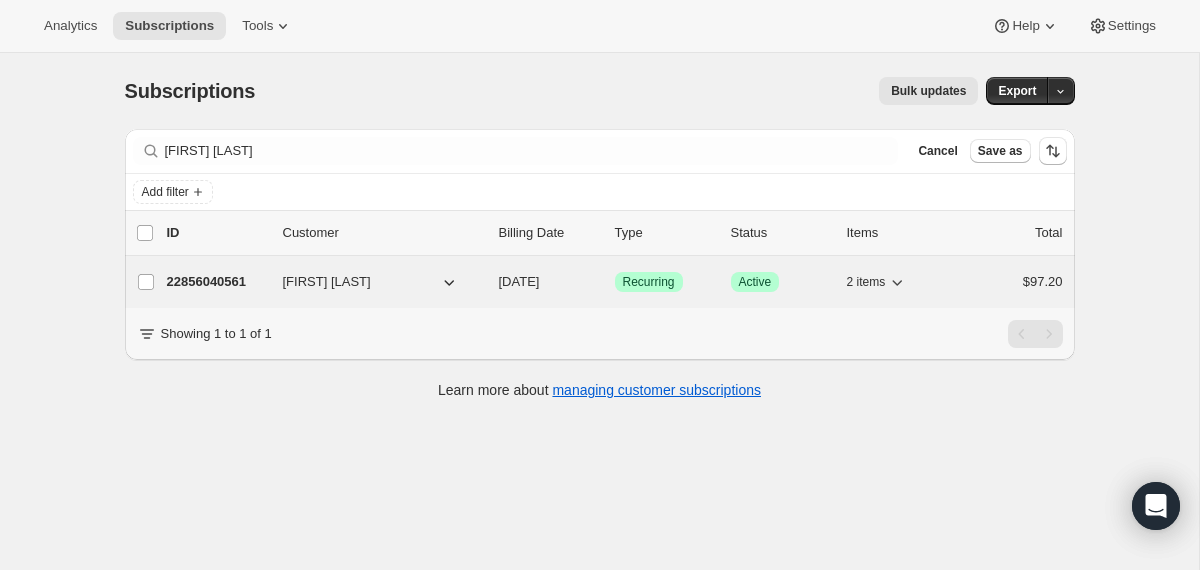 click on "[DATE]" at bounding box center (519, 281) 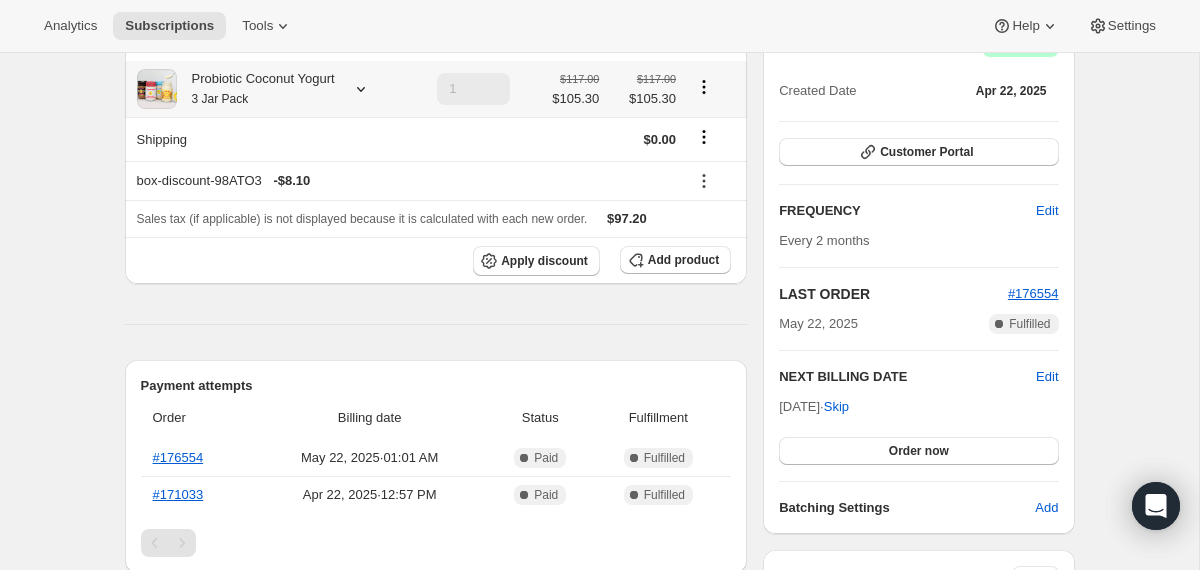 scroll, scrollTop: 223, scrollLeft: 0, axis: vertical 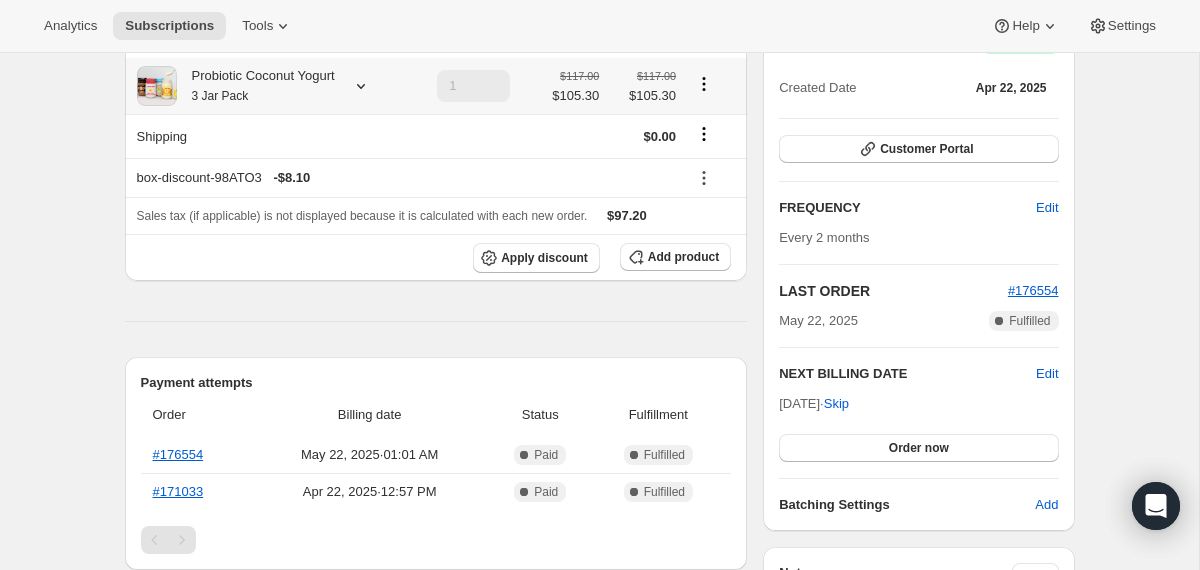 click on "Probiotic Coconut Yogurt 3  Jar Pack" at bounding box center (268, 86) 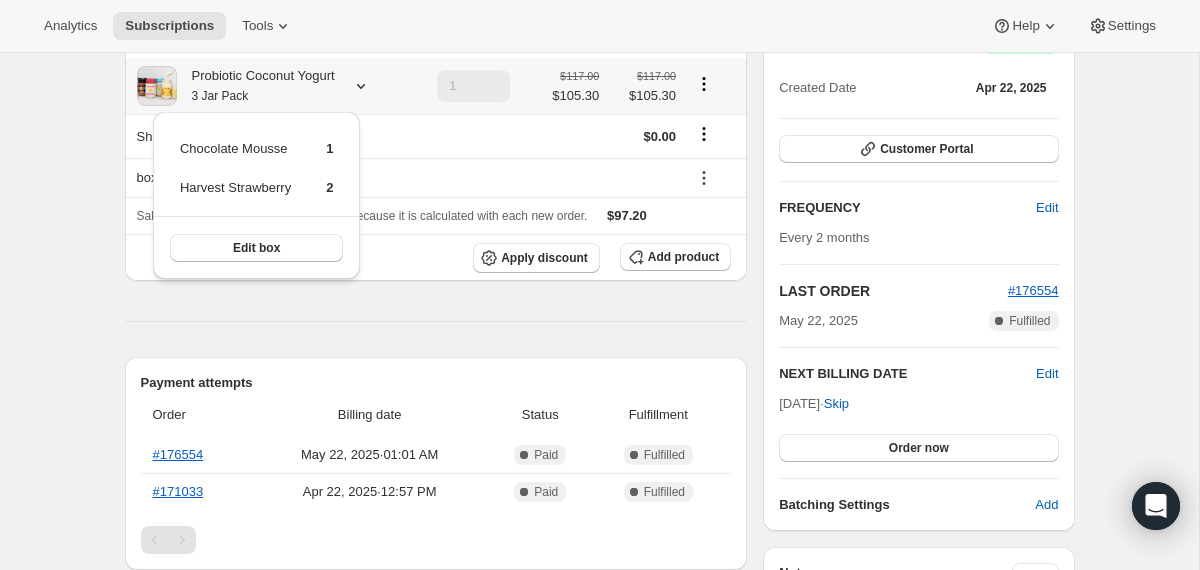 click 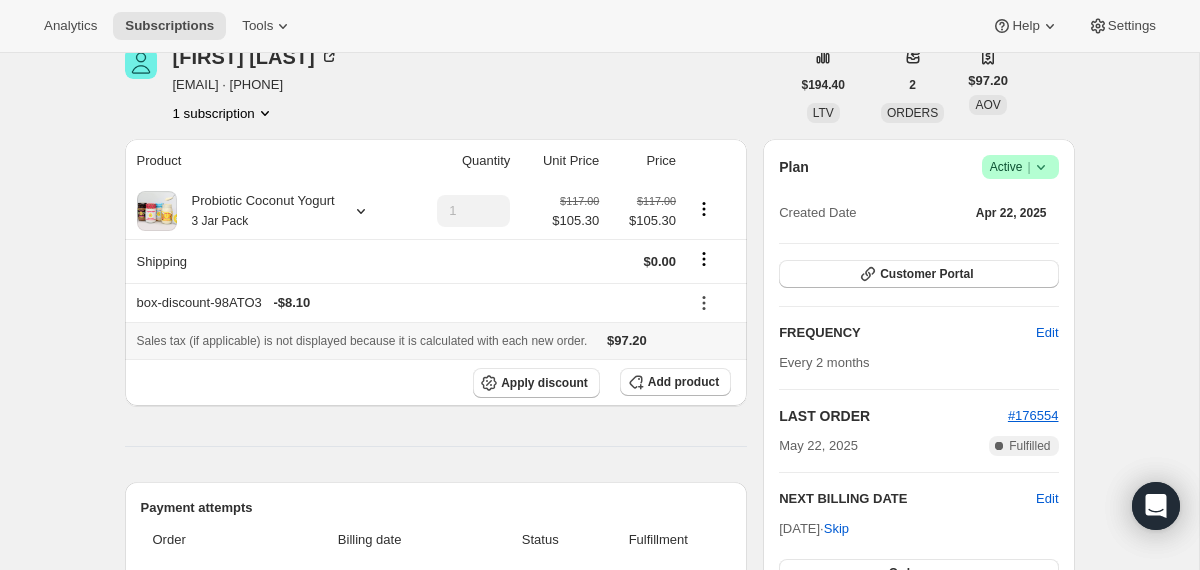 scroll, scrollTop: 2, scrollLeft: 0, axis: vertical 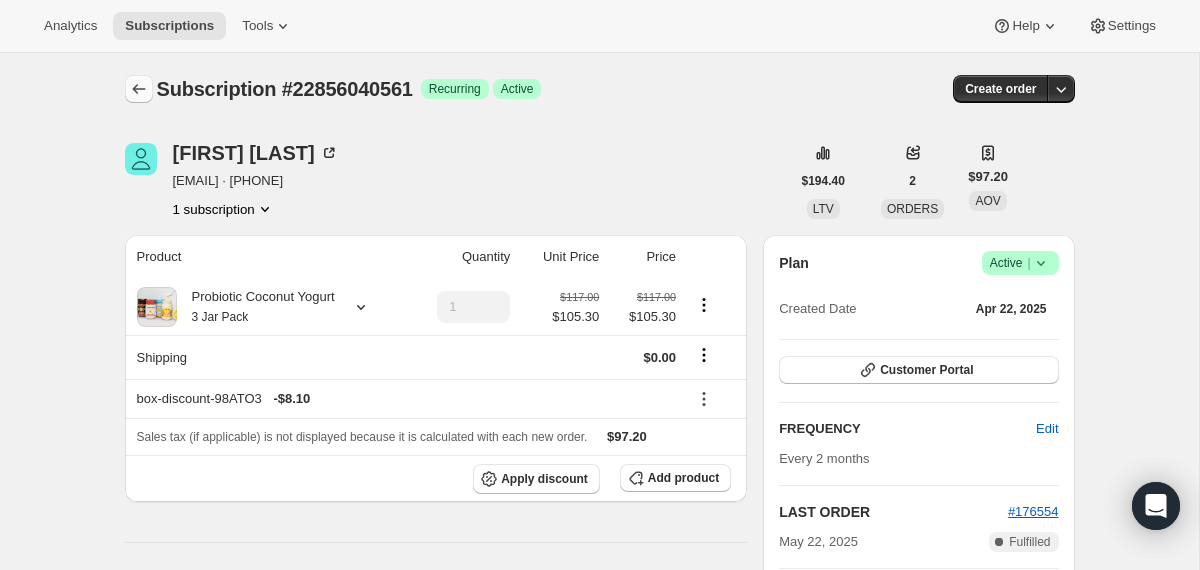 click 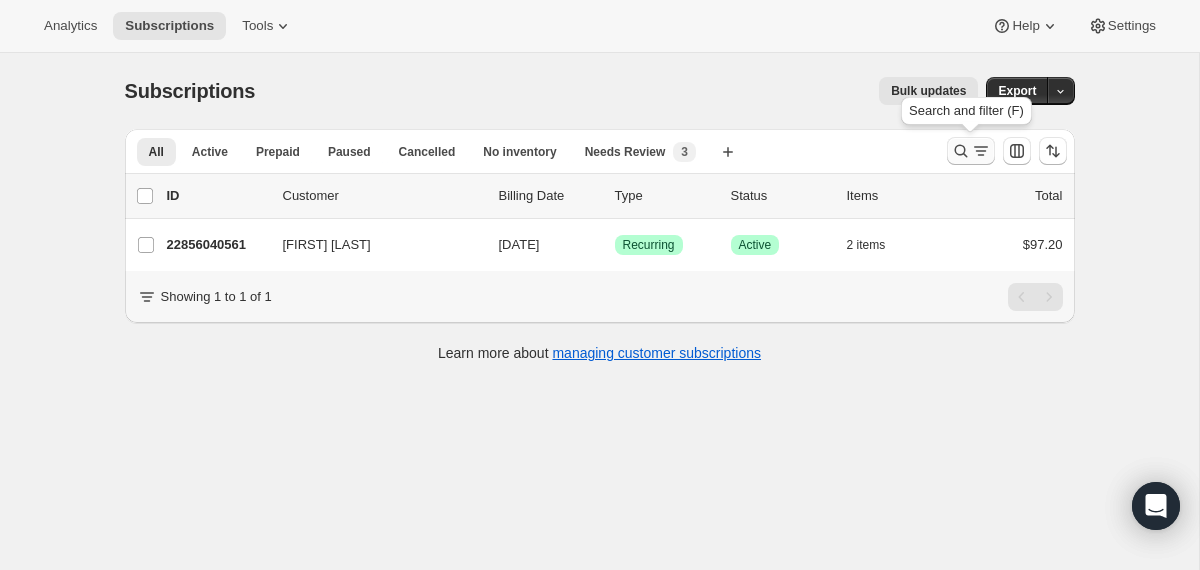 click 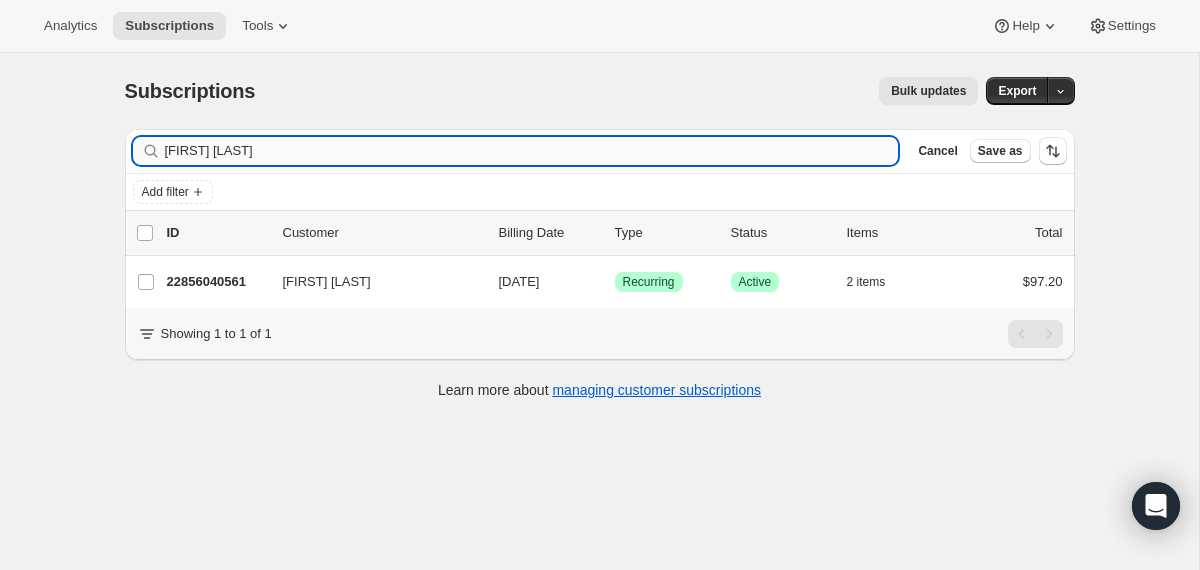 click on "[FIRST] [LAST]" at bounding box center (532, 151) 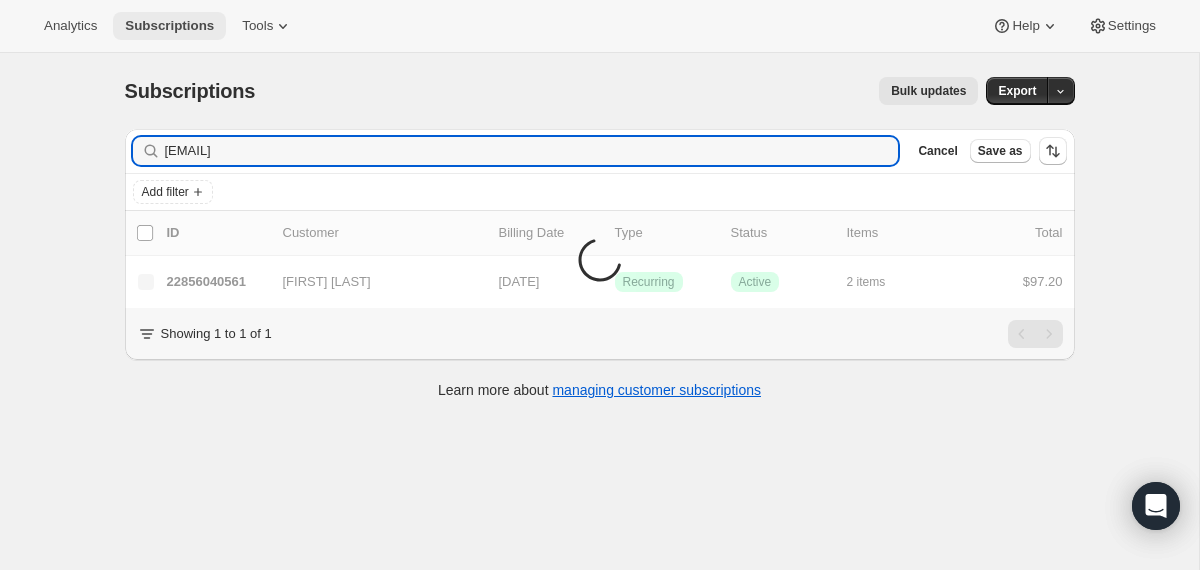 type on "[EMAIL]" 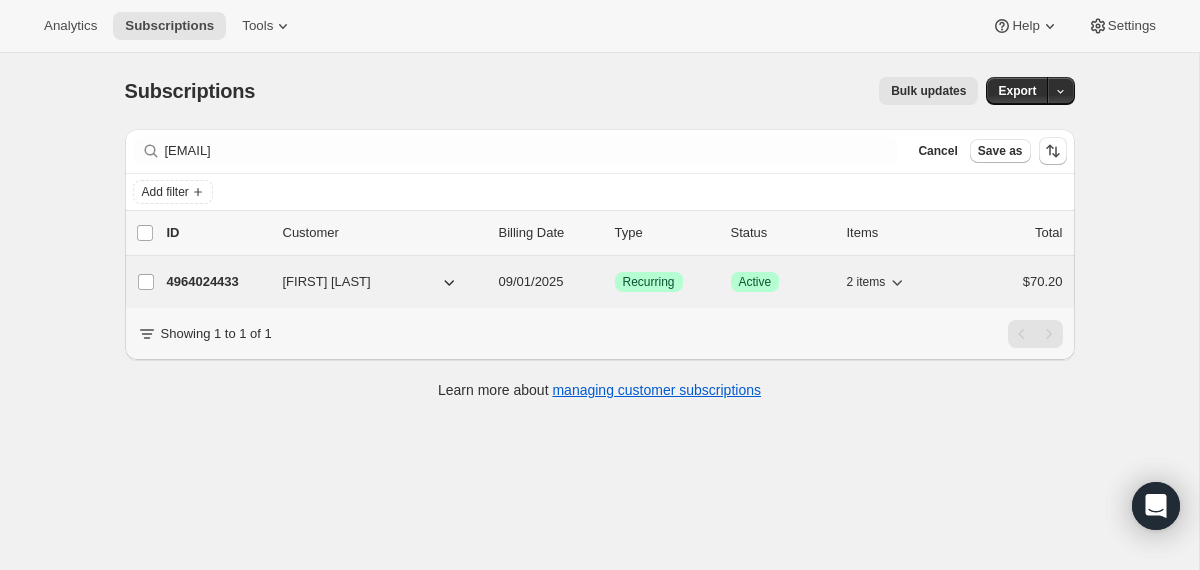 click on "[SUBSCRIPTION_ID] [FIRST] [LAST] [DATE] Success Recurring Success Active 2   items [PRICE]" at bounding box center (615, 282) 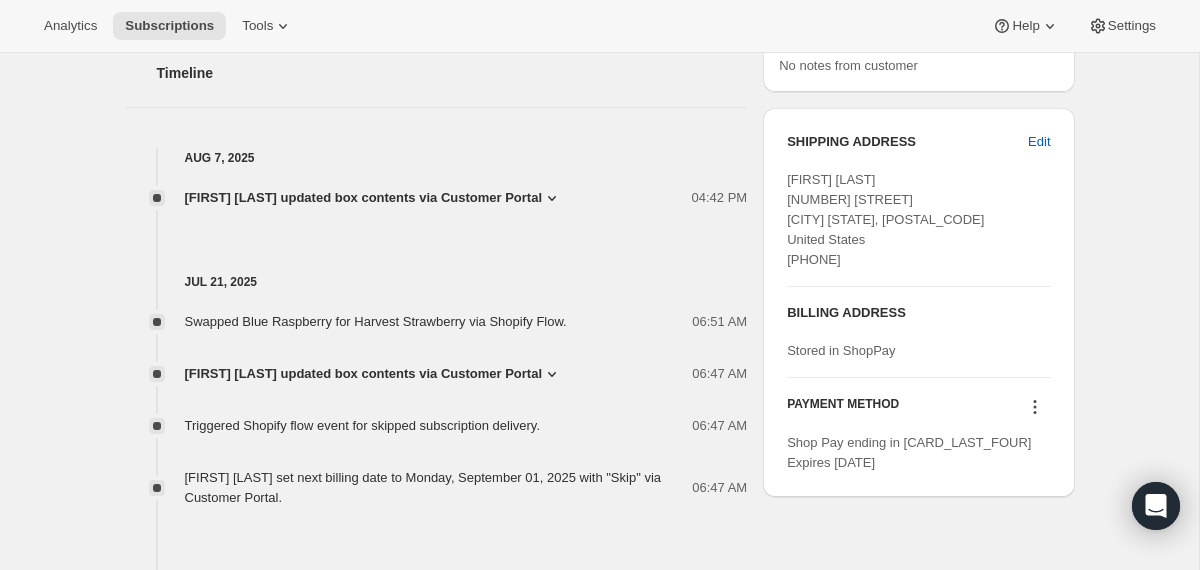 scroll, scrollTop: 763, scrollLeft: 0, axis: vertical 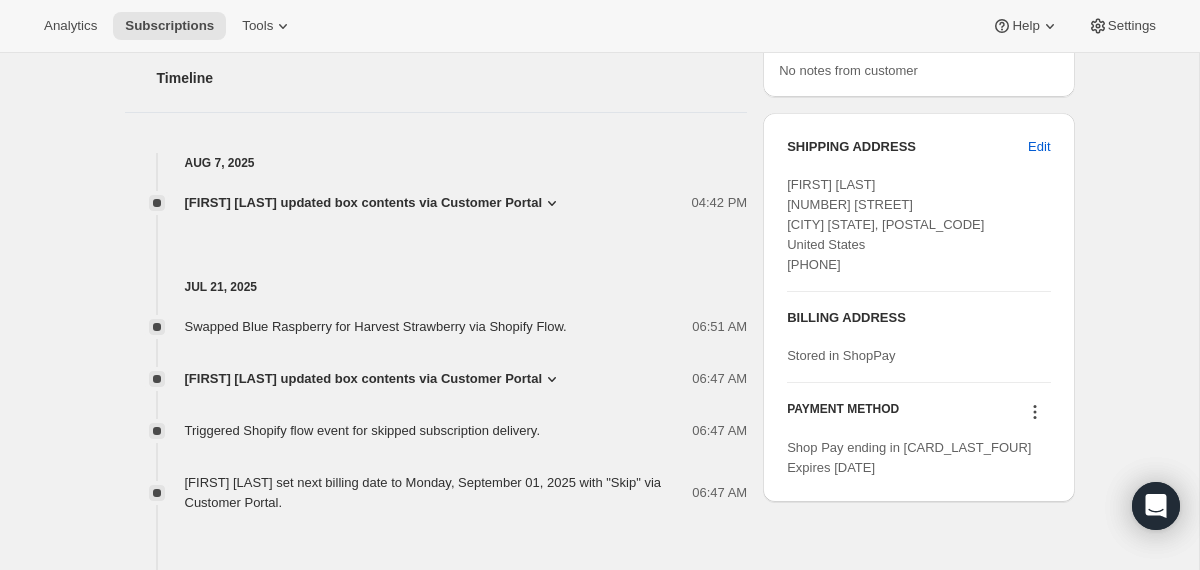 click on "[FIRST] [LAST] updated box contents via Customer Portal" at bounding box center (364, 379) 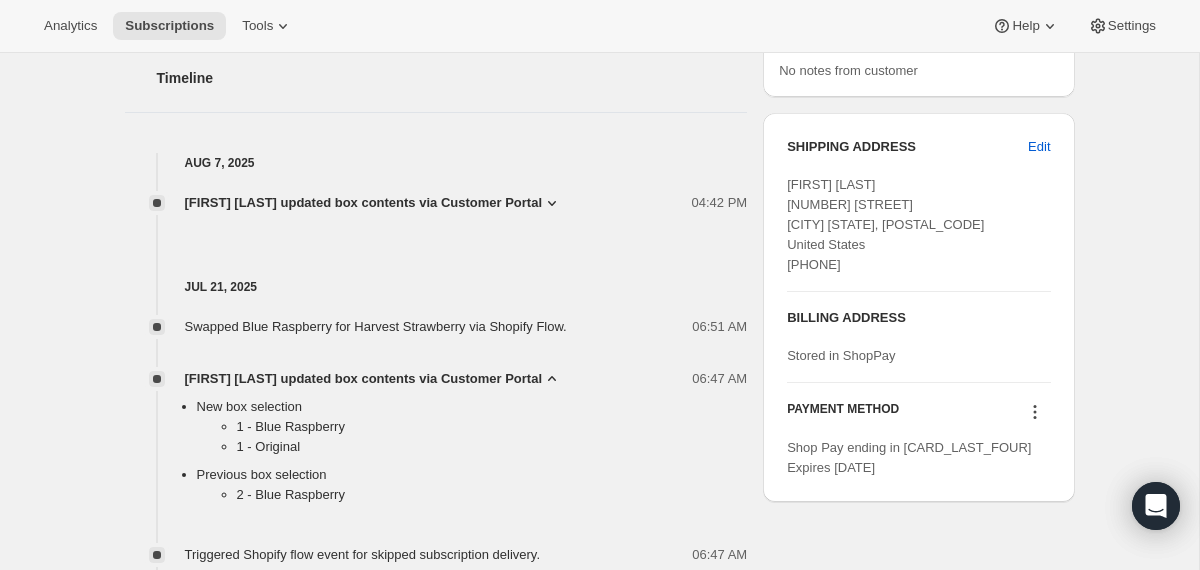 click on "[FIRST] [LAST] updated box contents via Customer Portal" at bounding box center (364, 379) 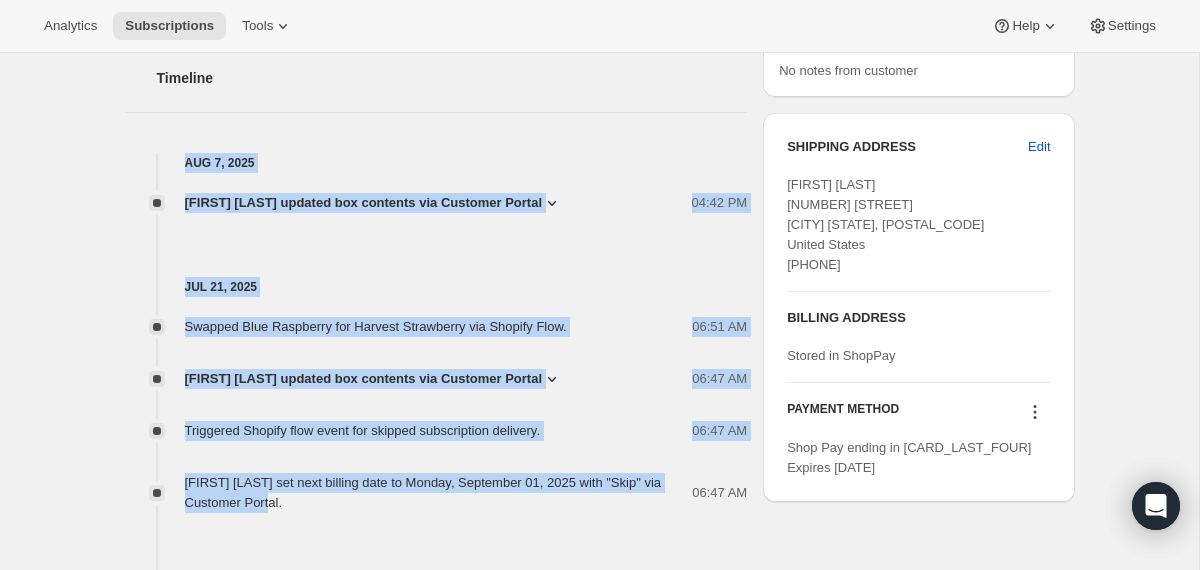 drag, startPoint x: 401, startPoint y: 506, endPoint x: 390, endPoint y: 84, distance: 422.14334 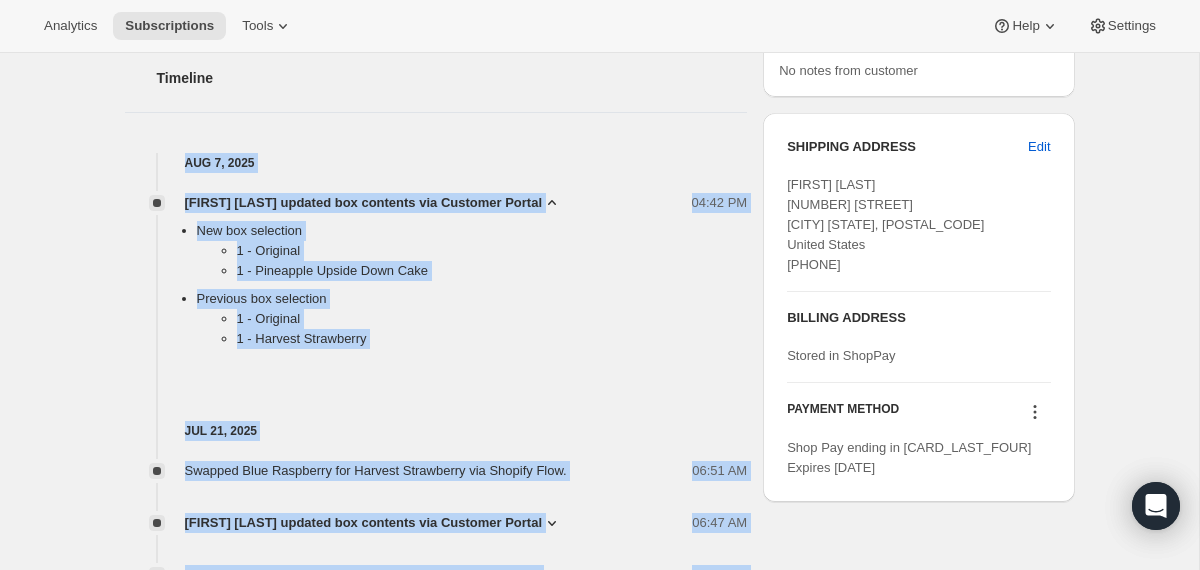 click on "[FIRST] [LAST] updated box contents via Customer Portal" at bounding box center (364, 203) 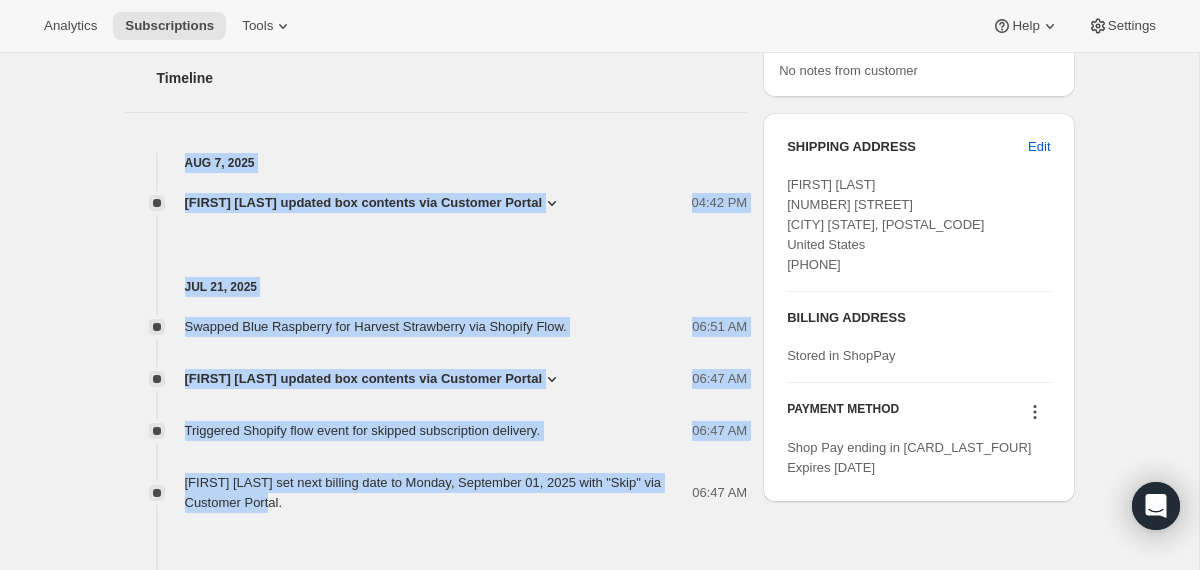scroll, scrollTop: 0, scrollLeft: 0, axis: both 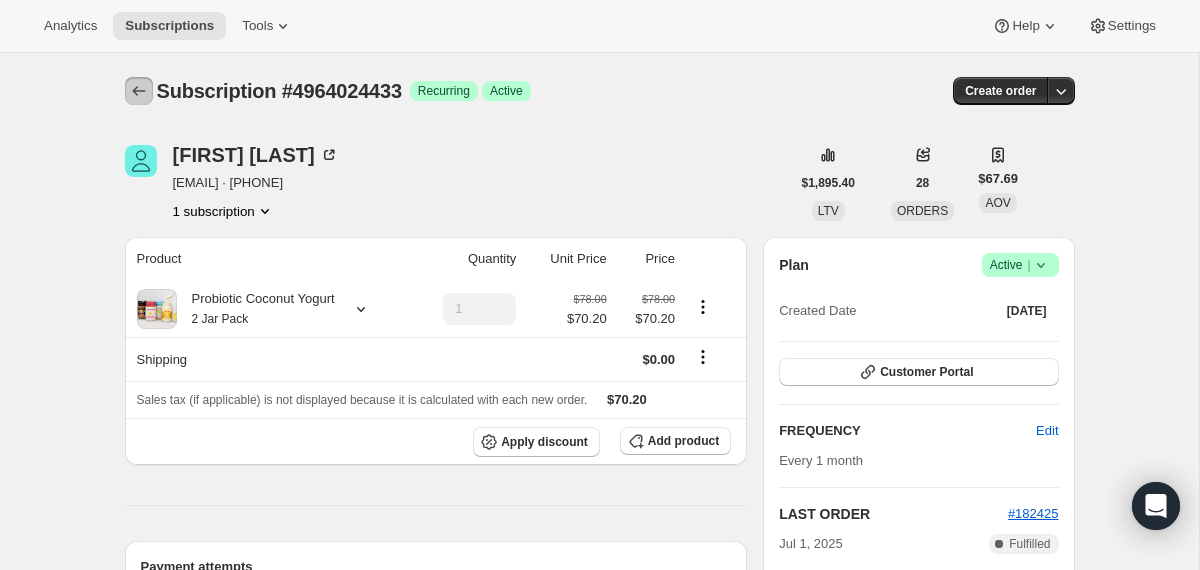 click 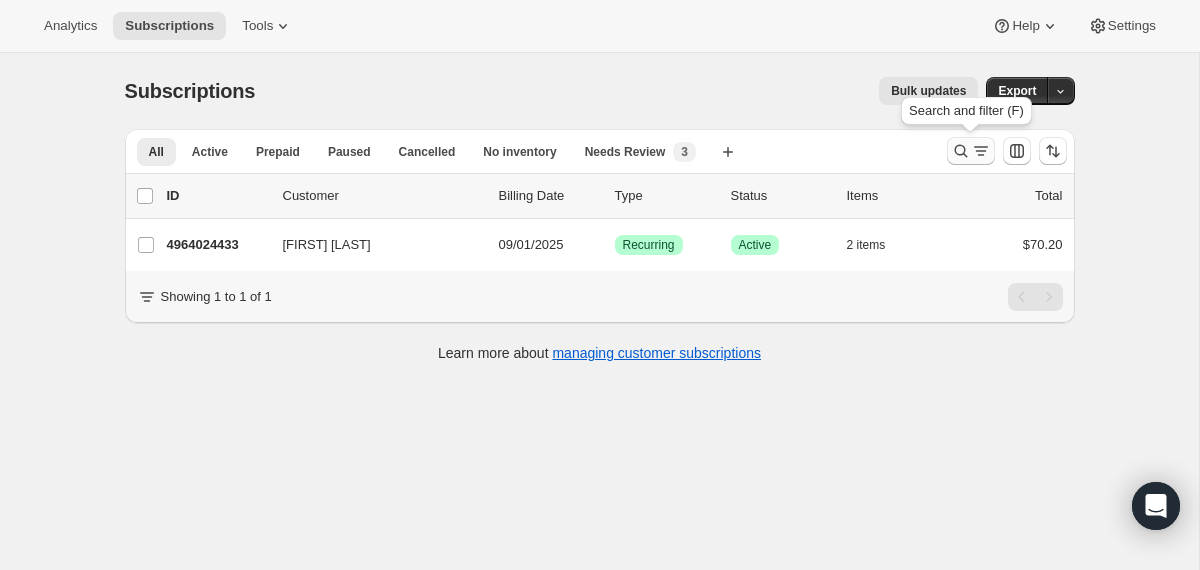 click 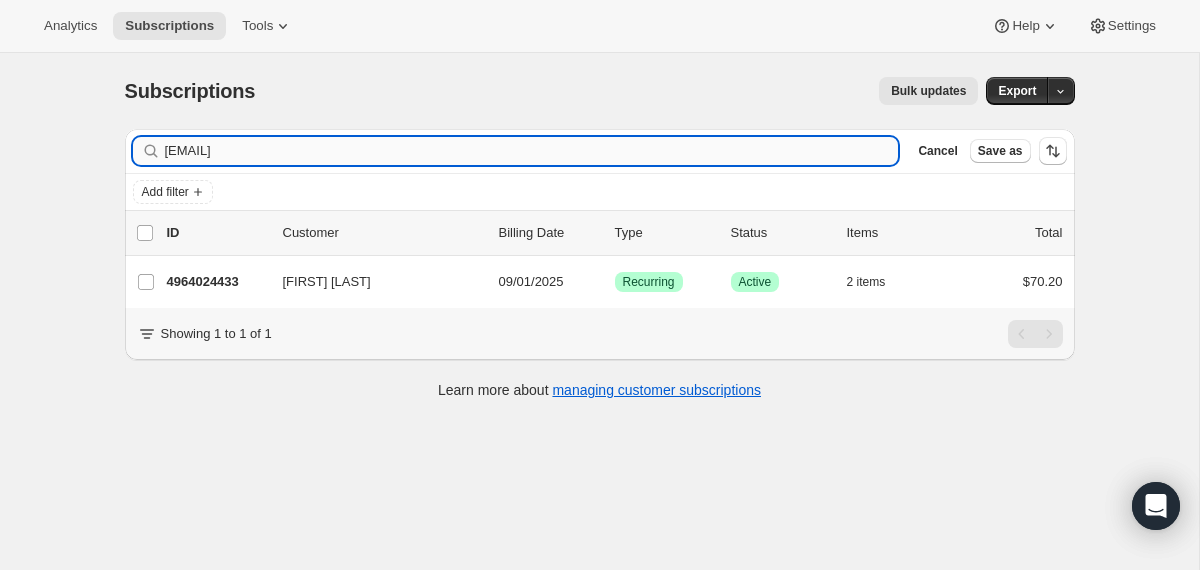 click on "[EMAIL]" at bounding box center (532, 151) 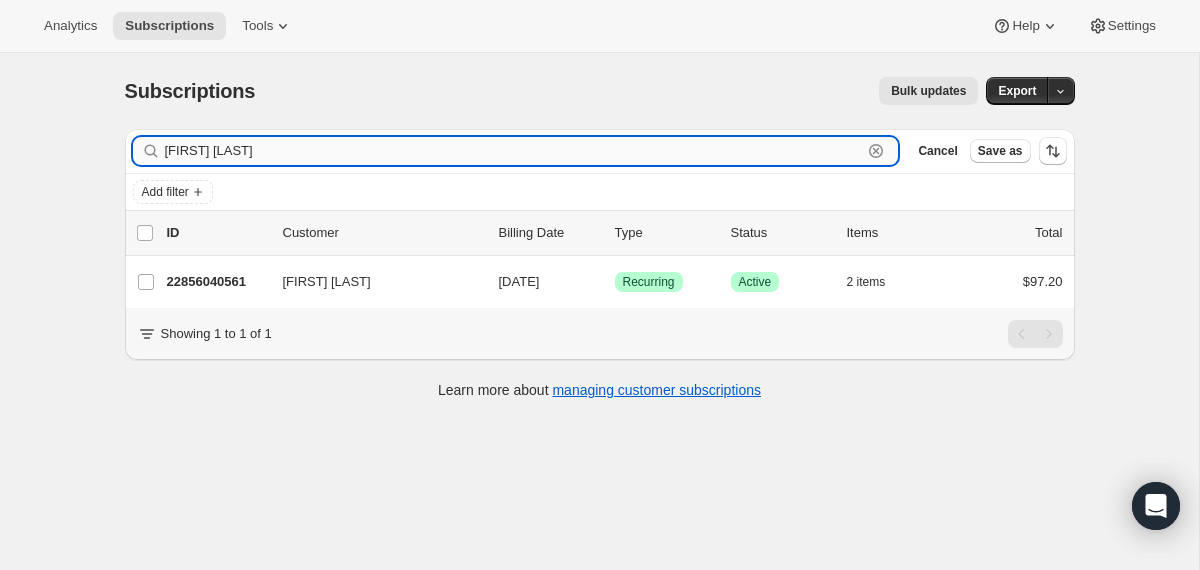 click on "[FIRST] [LAST]" at bounding box center [514, 151] 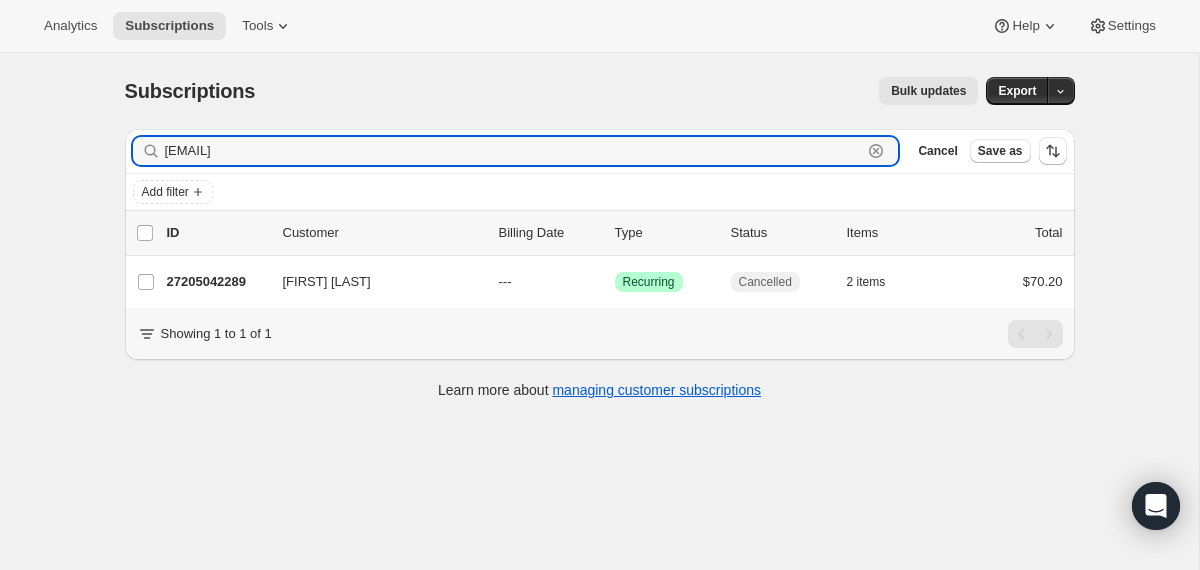 type on "[EMAIL]" 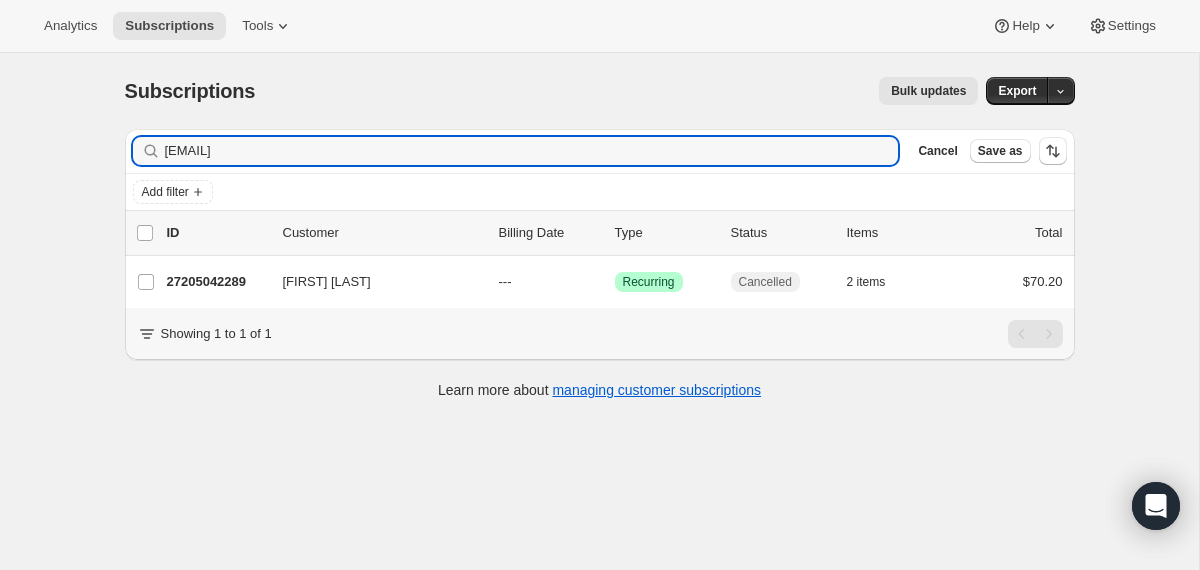 click on "[SUBSCRIPTION_ID] [FIRST] [LAST] --- Success Recurring Cancelled 2   items [PRICE]" at bounding box center [615, 282] 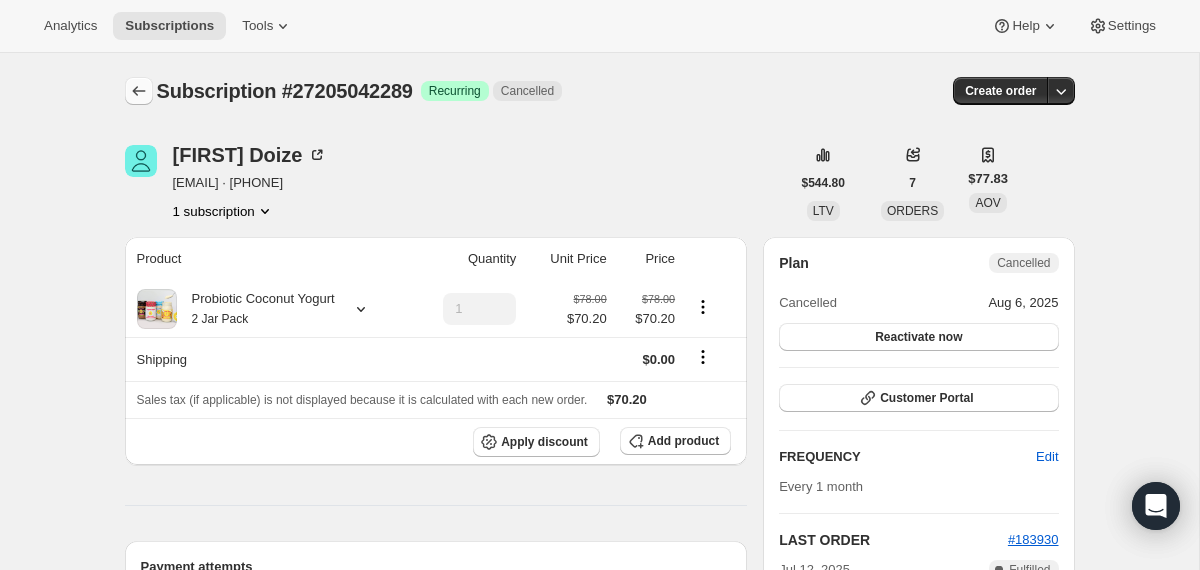 click at bounding box center [139, 91] 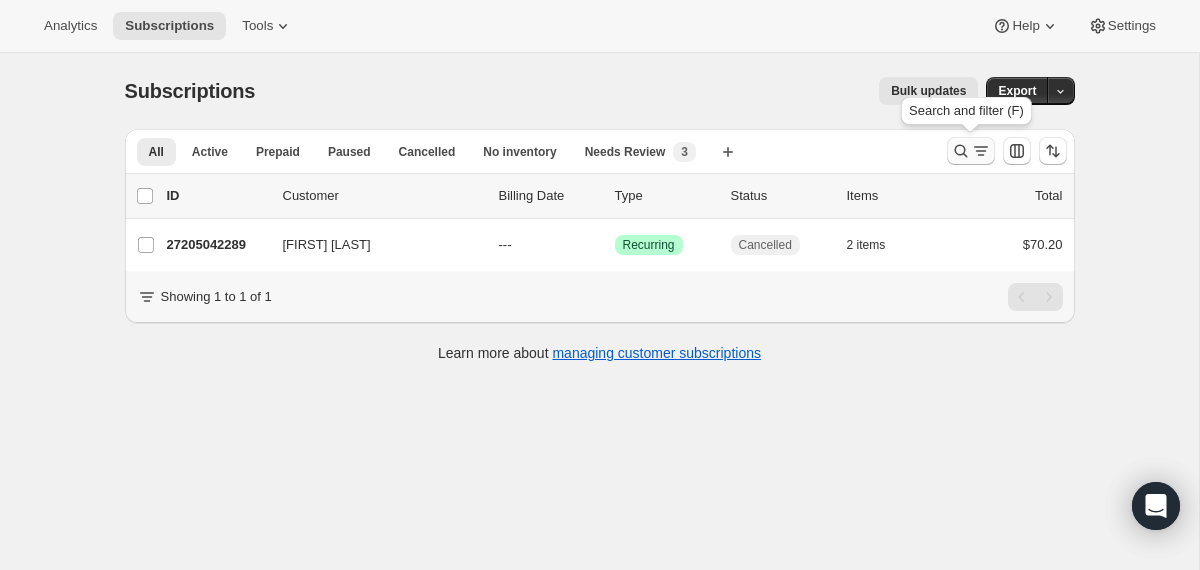 click 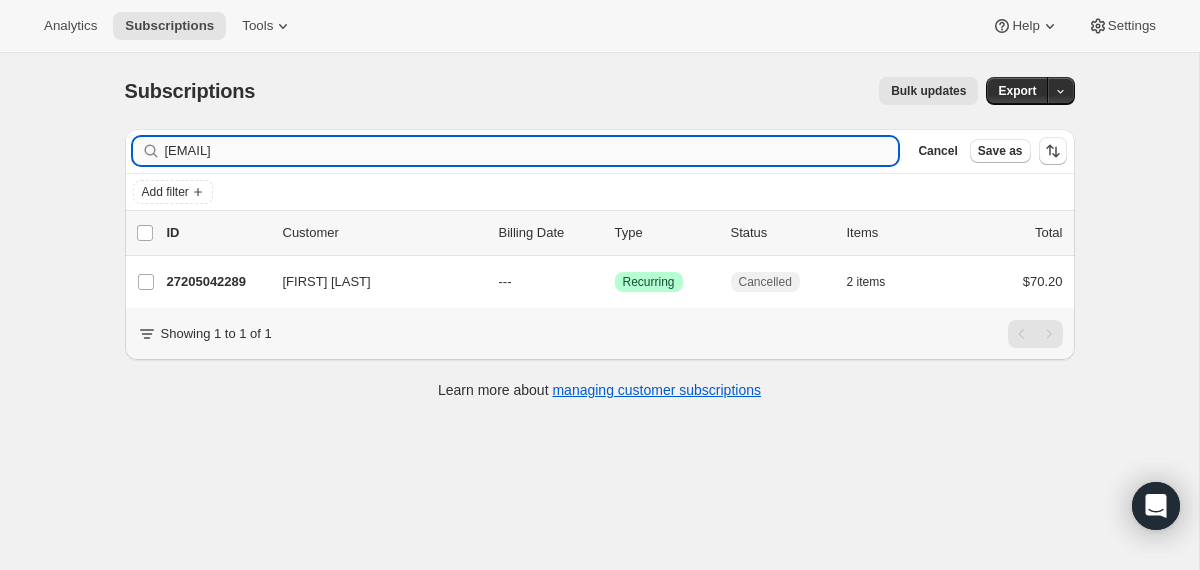 click on "[EMAIL]" at bounding box center [532, 151] 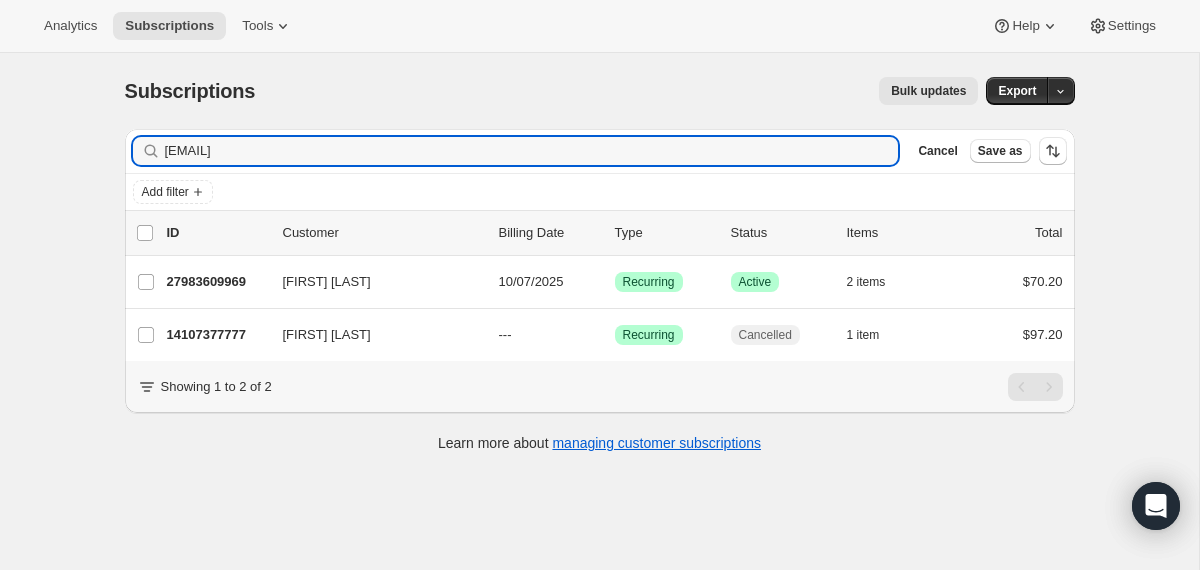 type on "[EMAIL]" 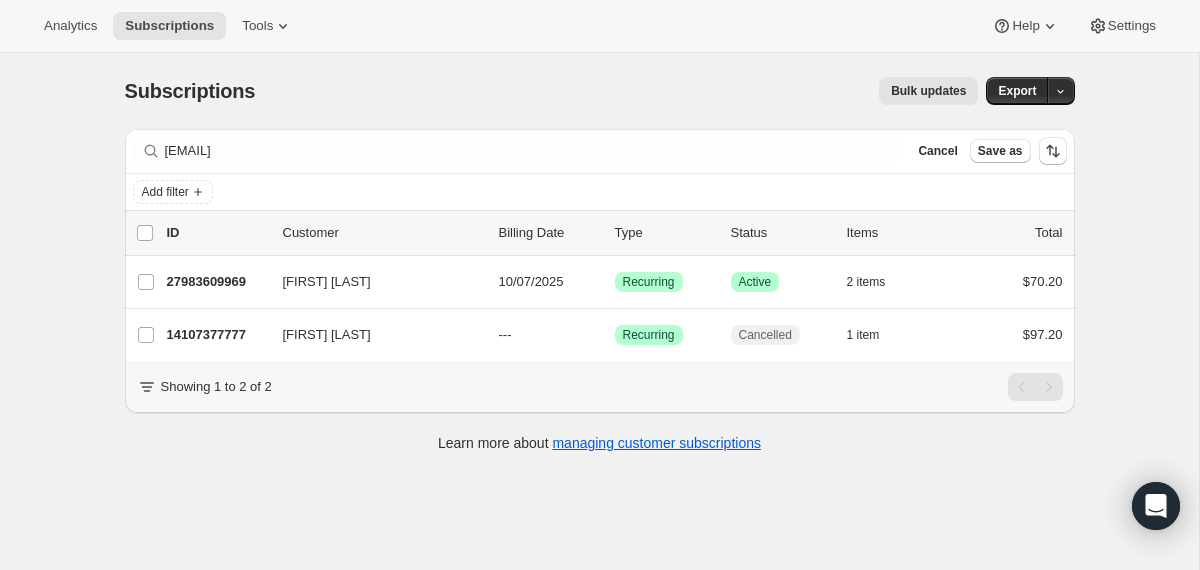 click on "[SUBSCRIPTION_ID] [FIRST] [LAST] [DATE] Success Recurring Success Active 2   items [PRICE]" at bounding box center [615, 282] 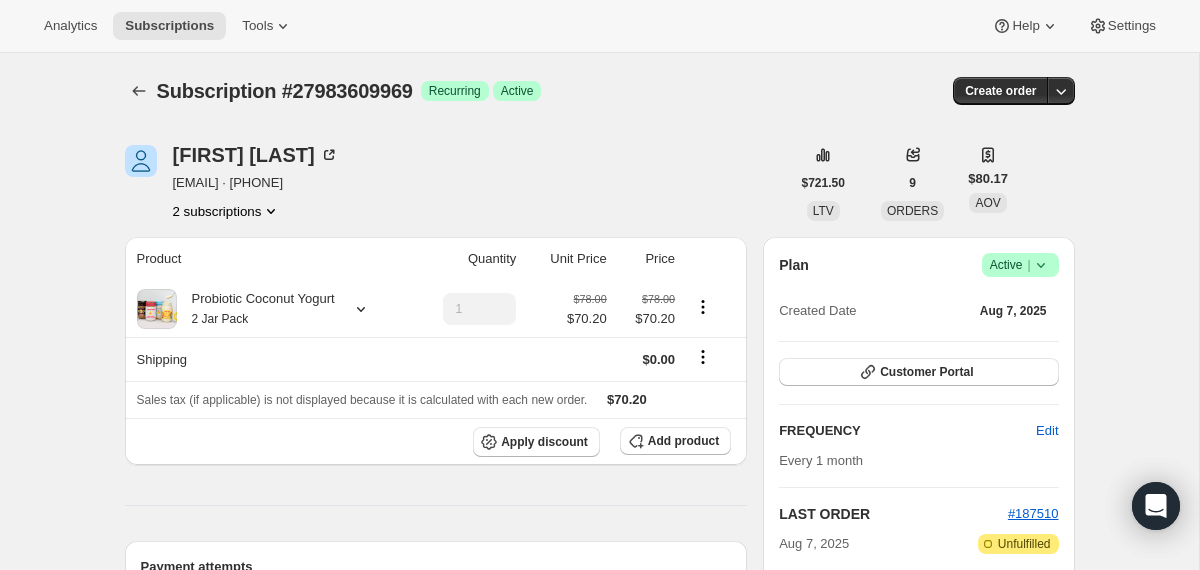 click 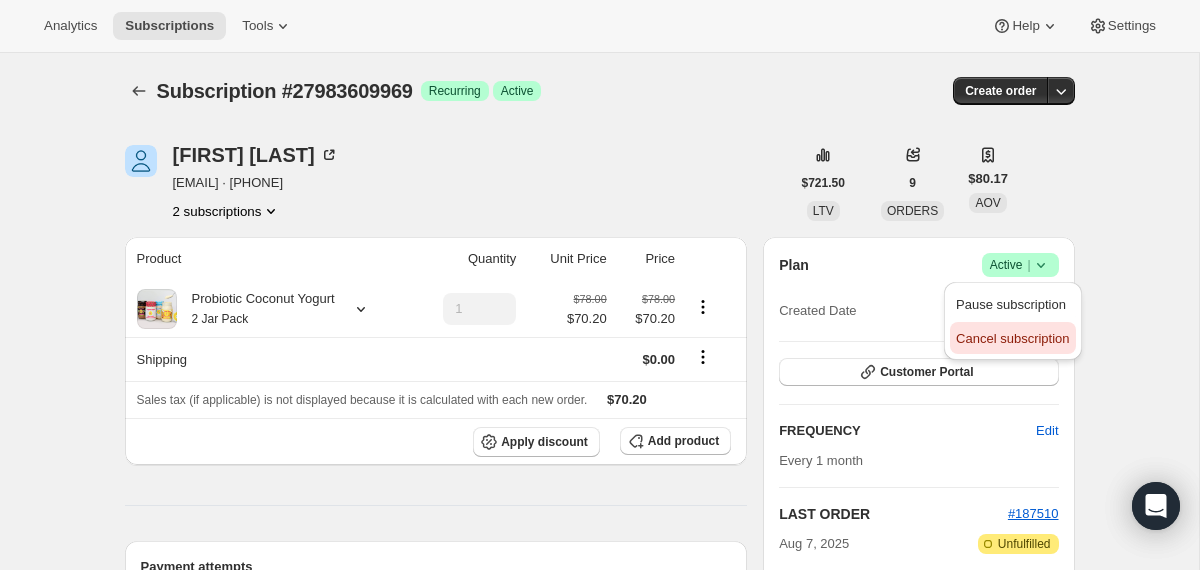 click on "Cancel subscription" at bounding box center (1012, 338) 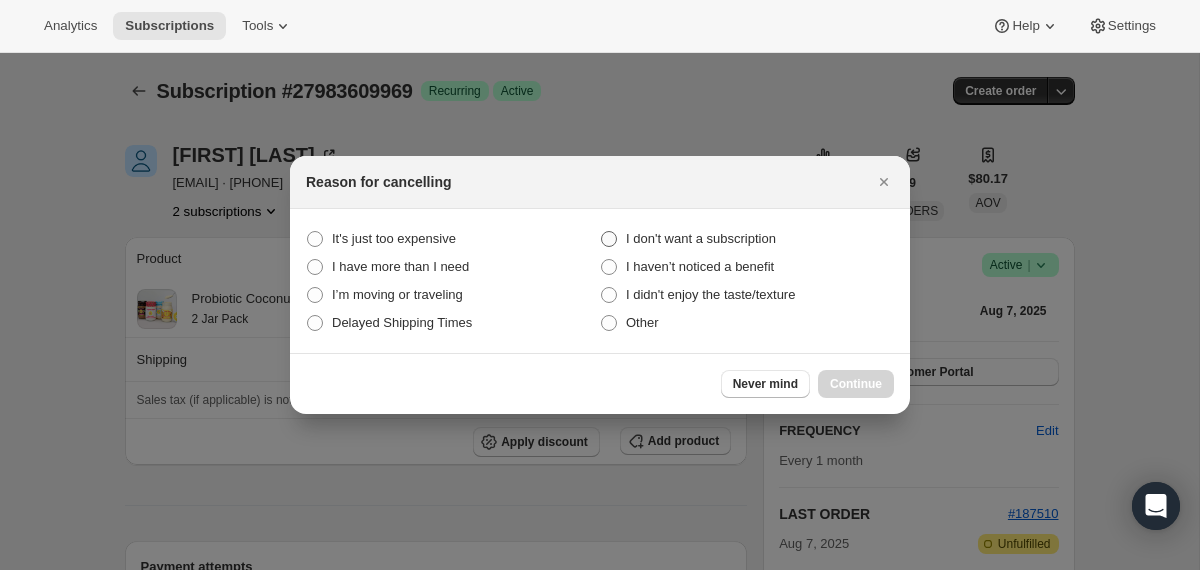 click on "I don't want a subscription" at bounding box center (701, 238) 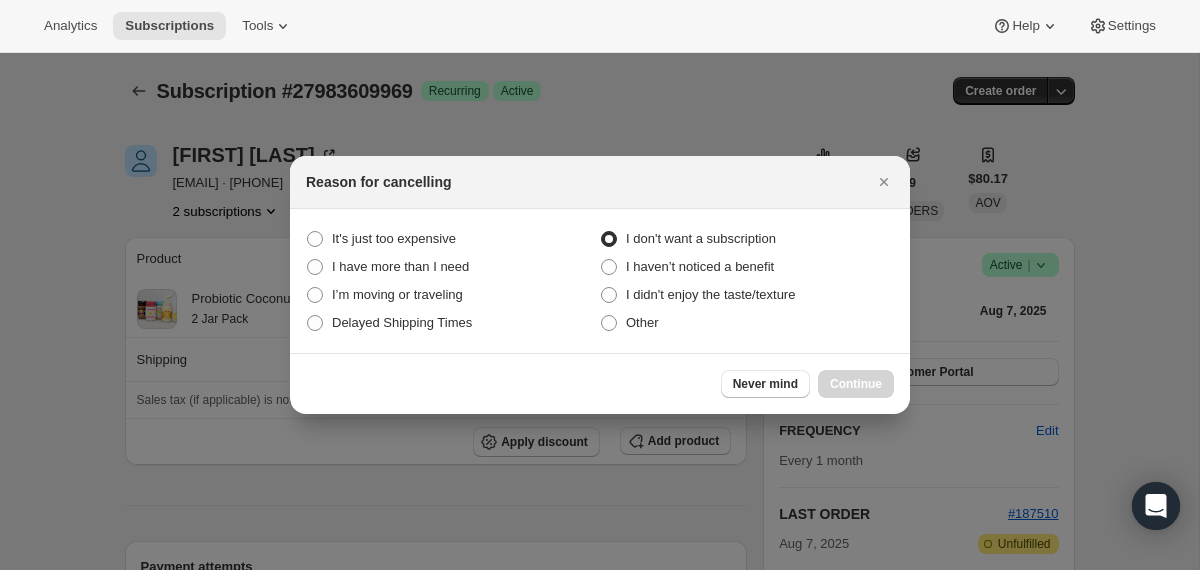 radio on "true" 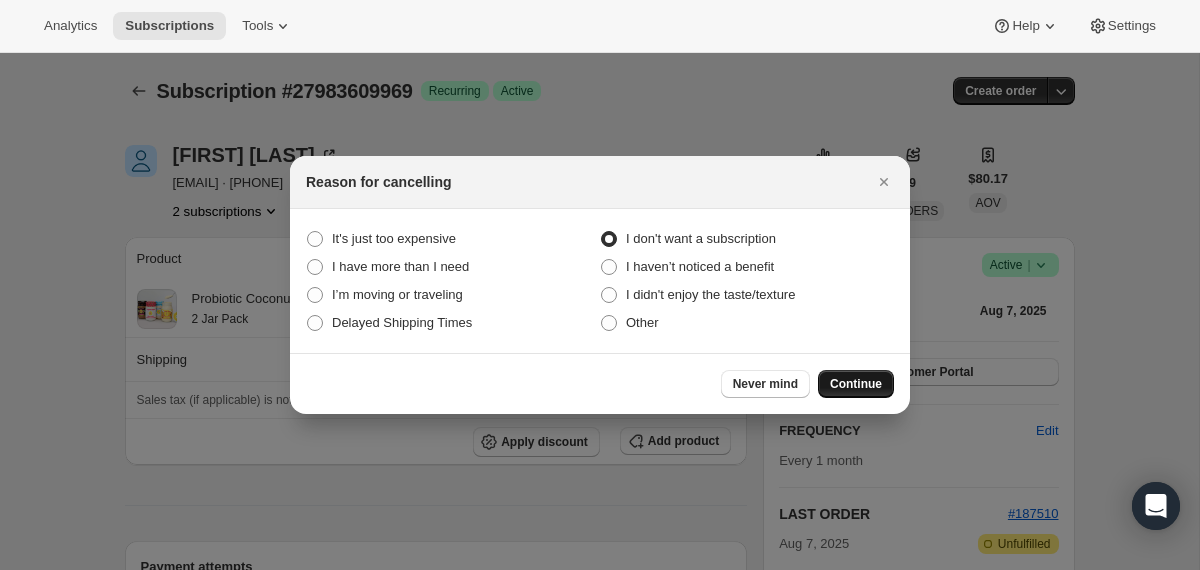 click on "Continue" at bounding box center [856, 384] 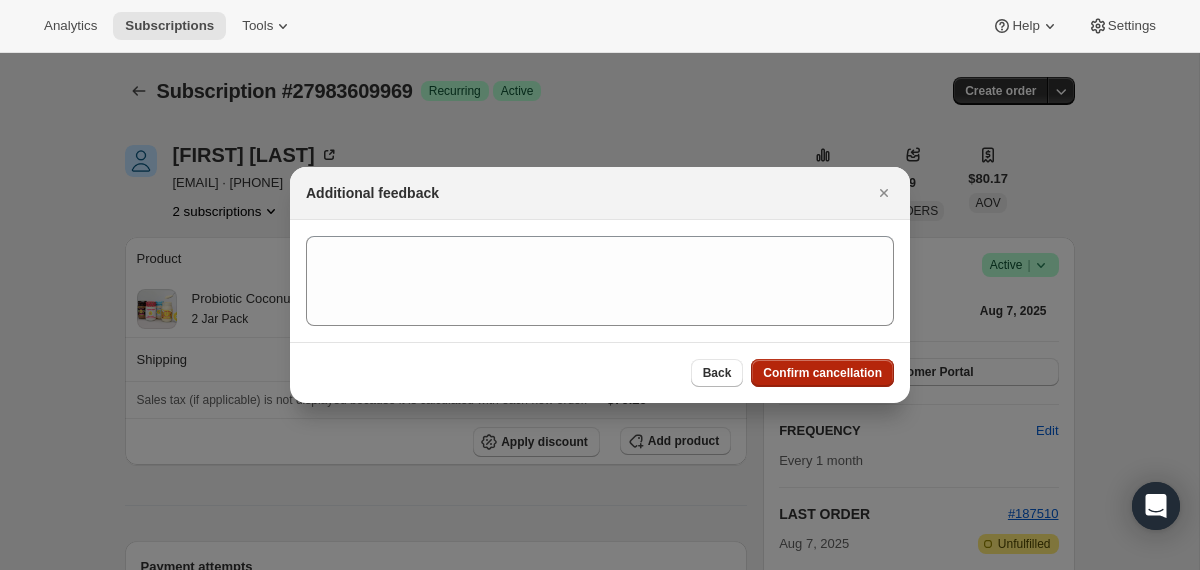 click on "Confirm cancellation" at bounding box center [822, 373] 